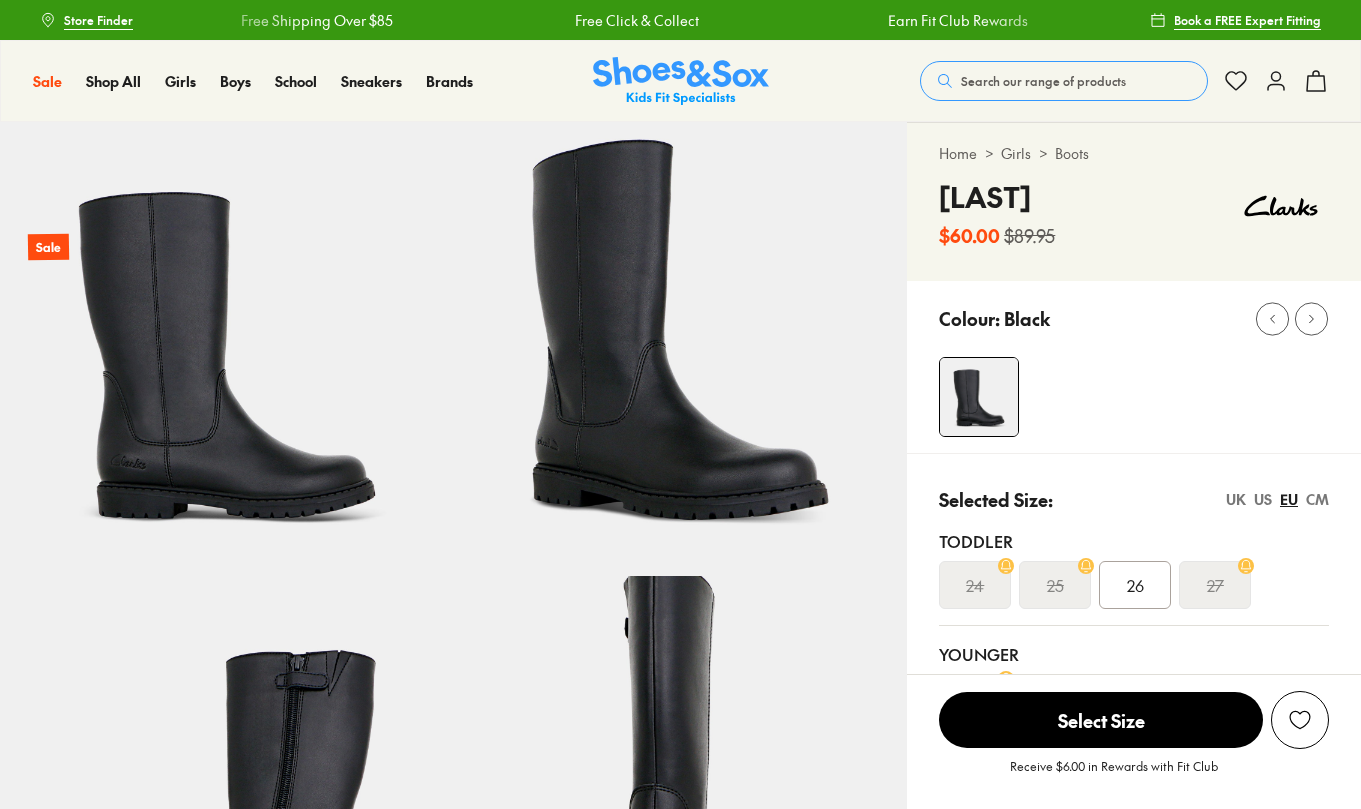 scroll, scrollTop: 294, scrollLeft: 0, axis: vertical 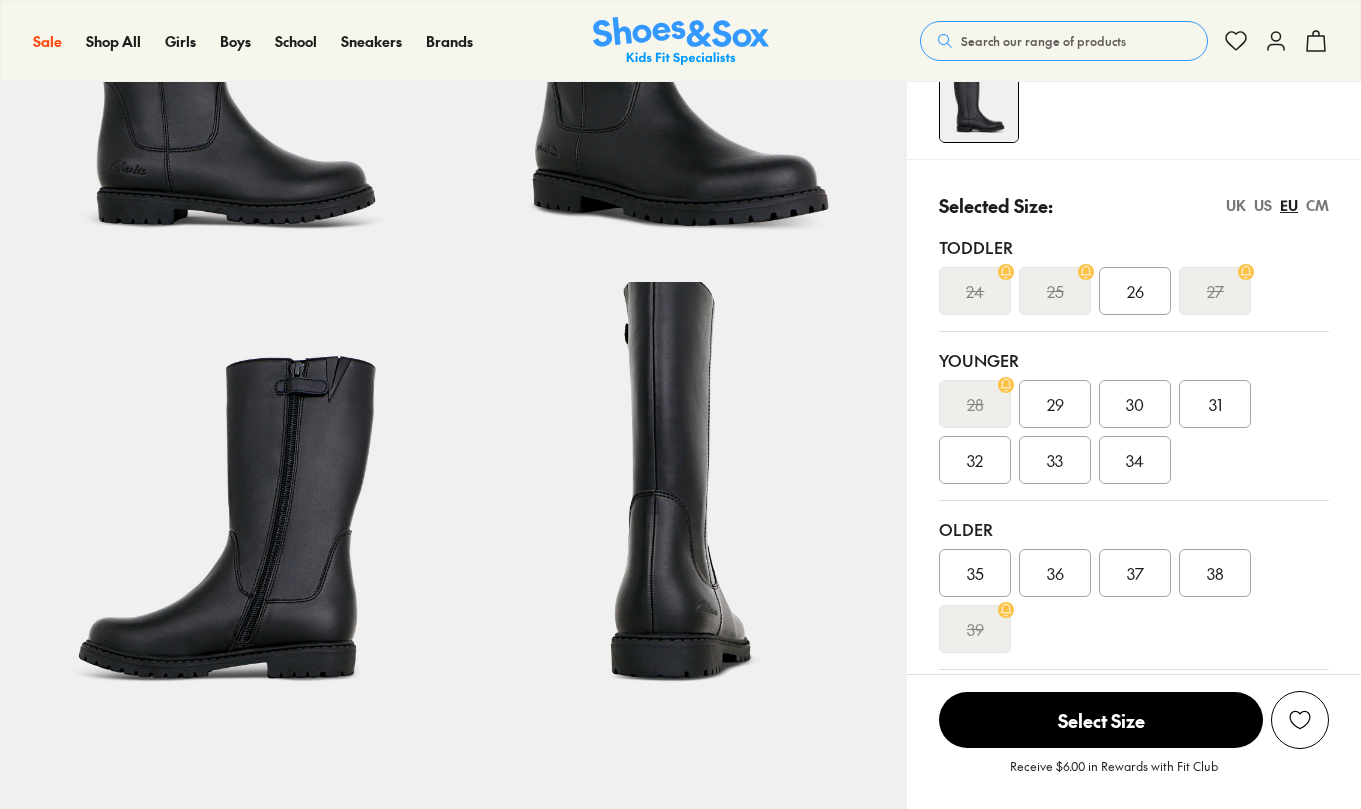 click on "34" at bounding box center [1135, 460] 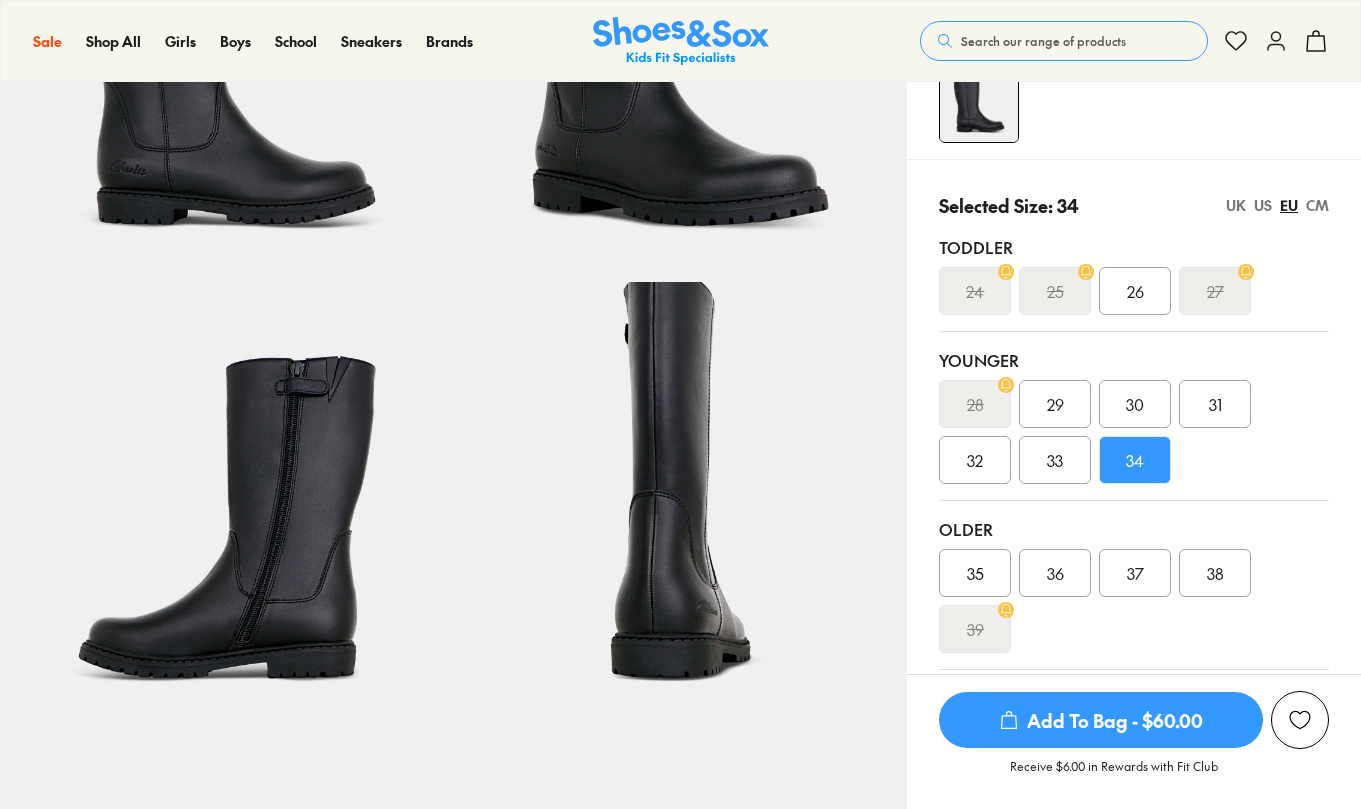scroll, scrollTop: 294, scrollLeft: 0, axis: vertical 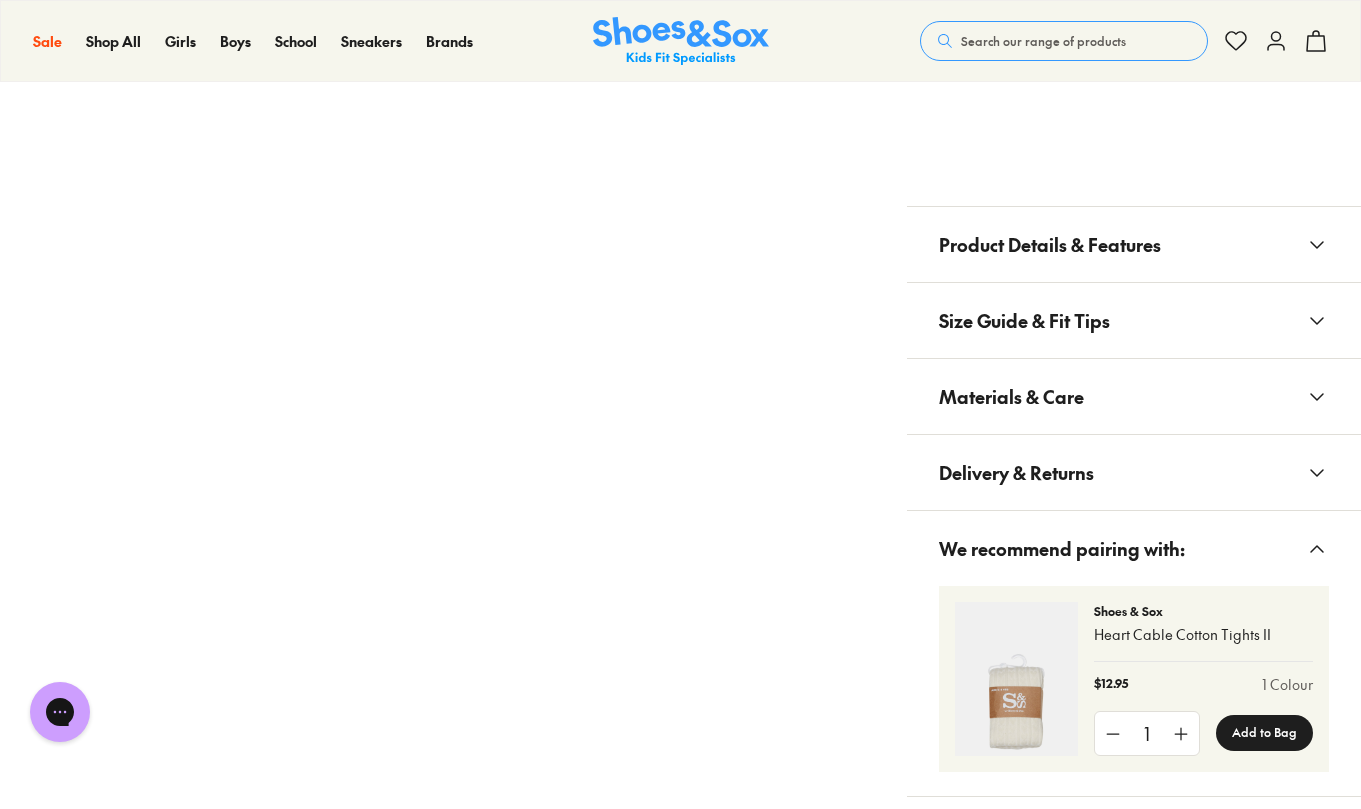 click 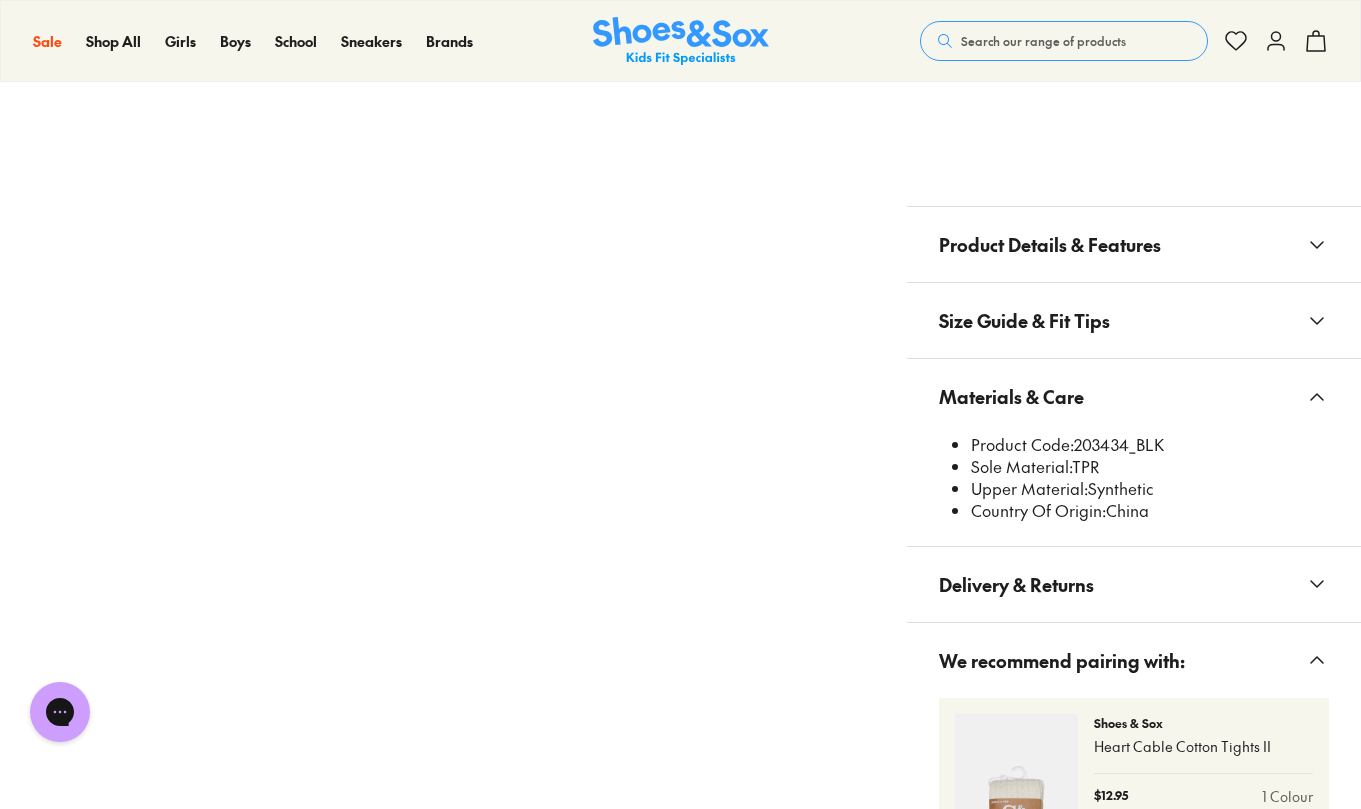 click 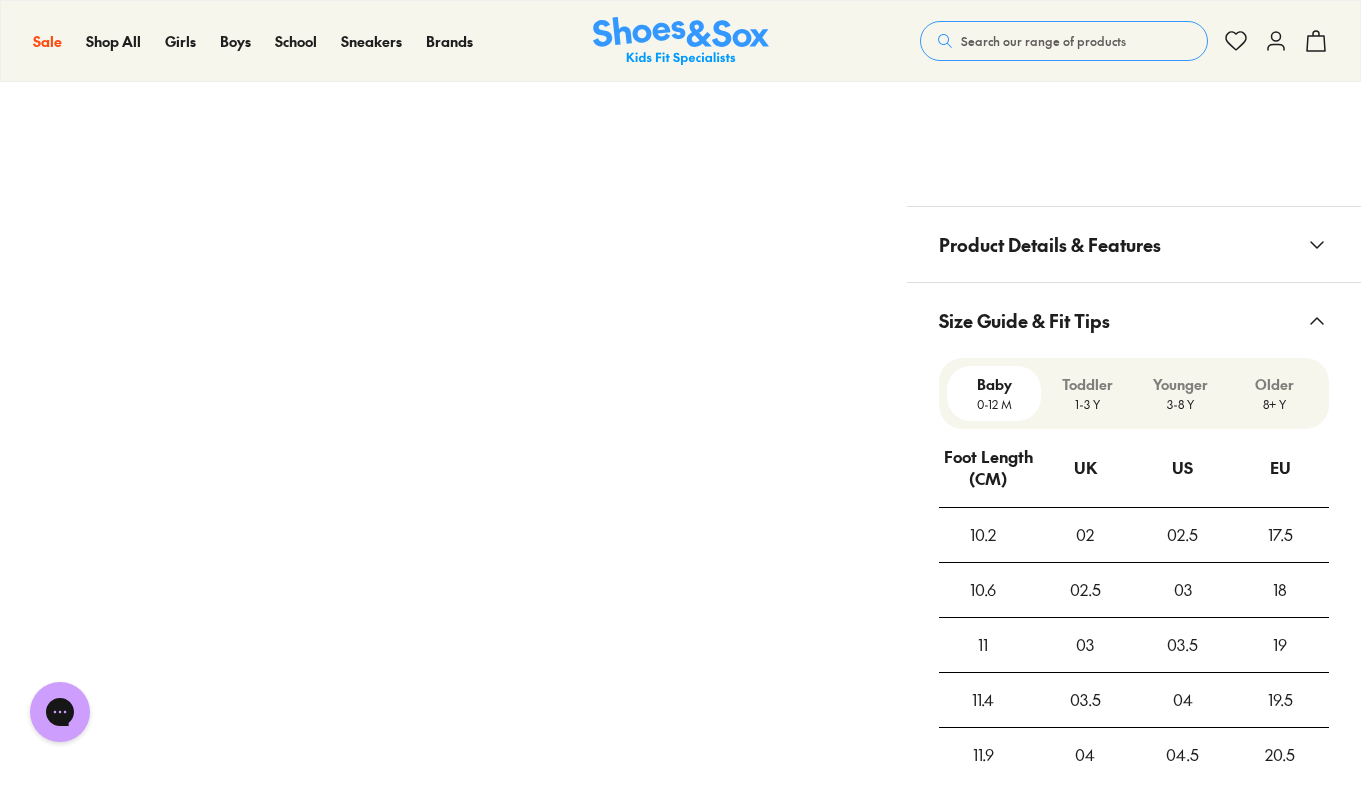 click on "Pinch & Zoom  (100%)" at bounding box center [453, -65] 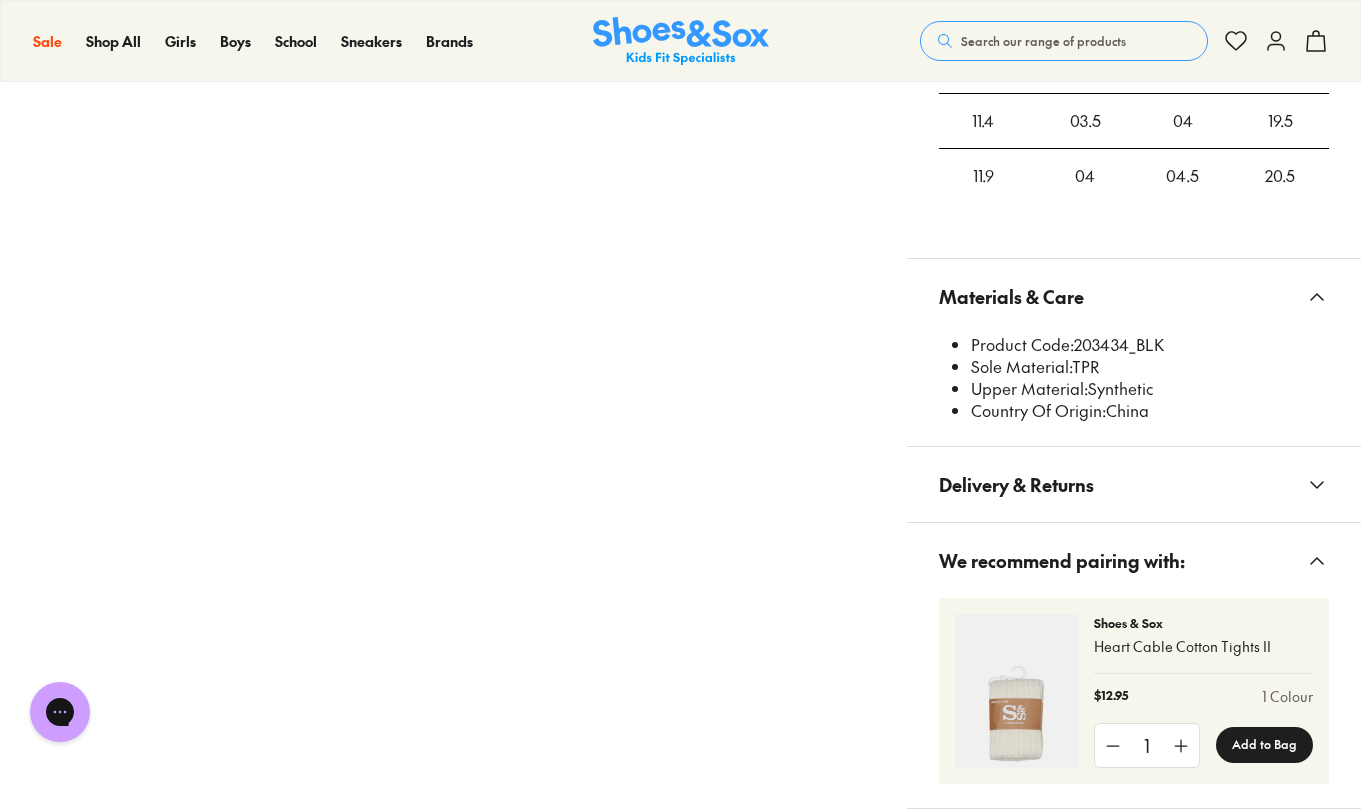 scroll, scrollTop: 2738, scrollLeft: 0, axis: vertical 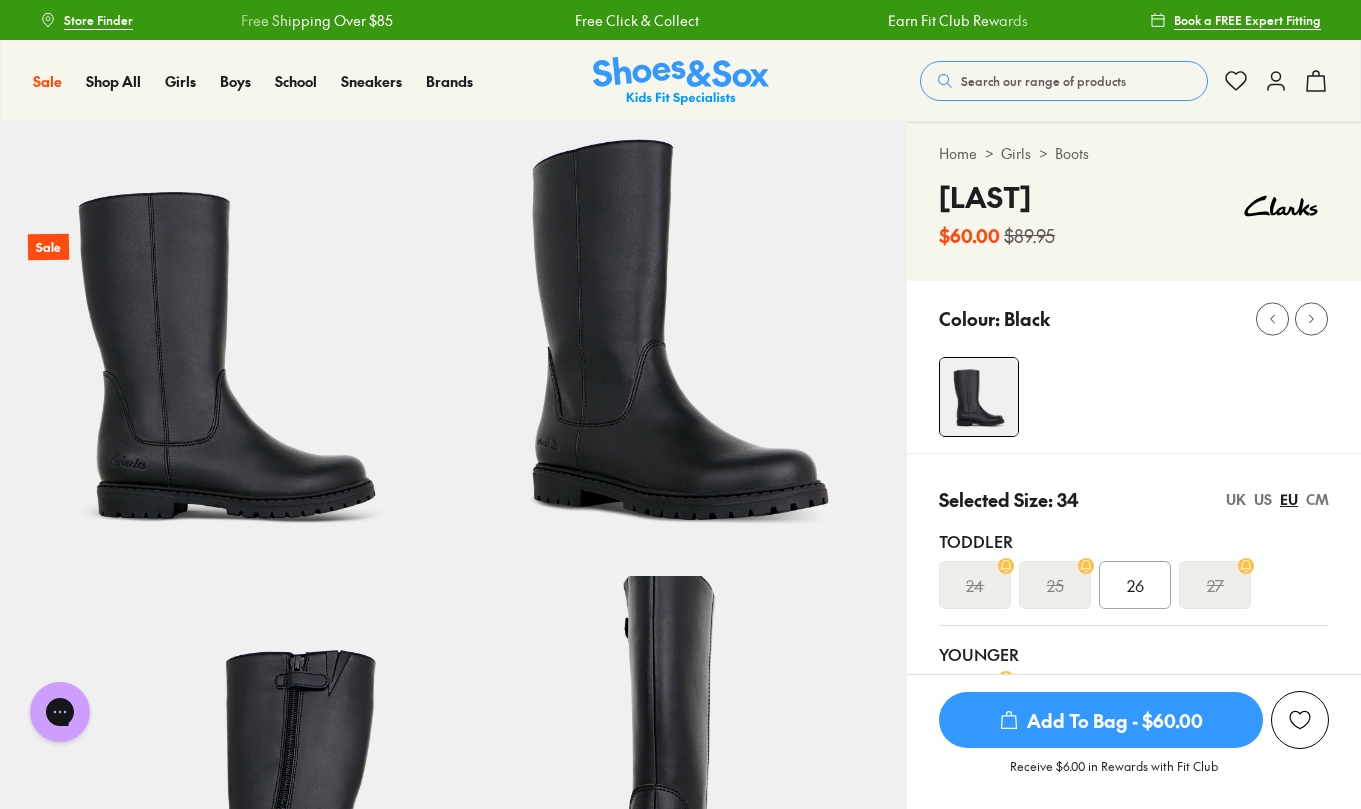 click on "Add To Bag - $60.00" at bounding box center (1101, 720) 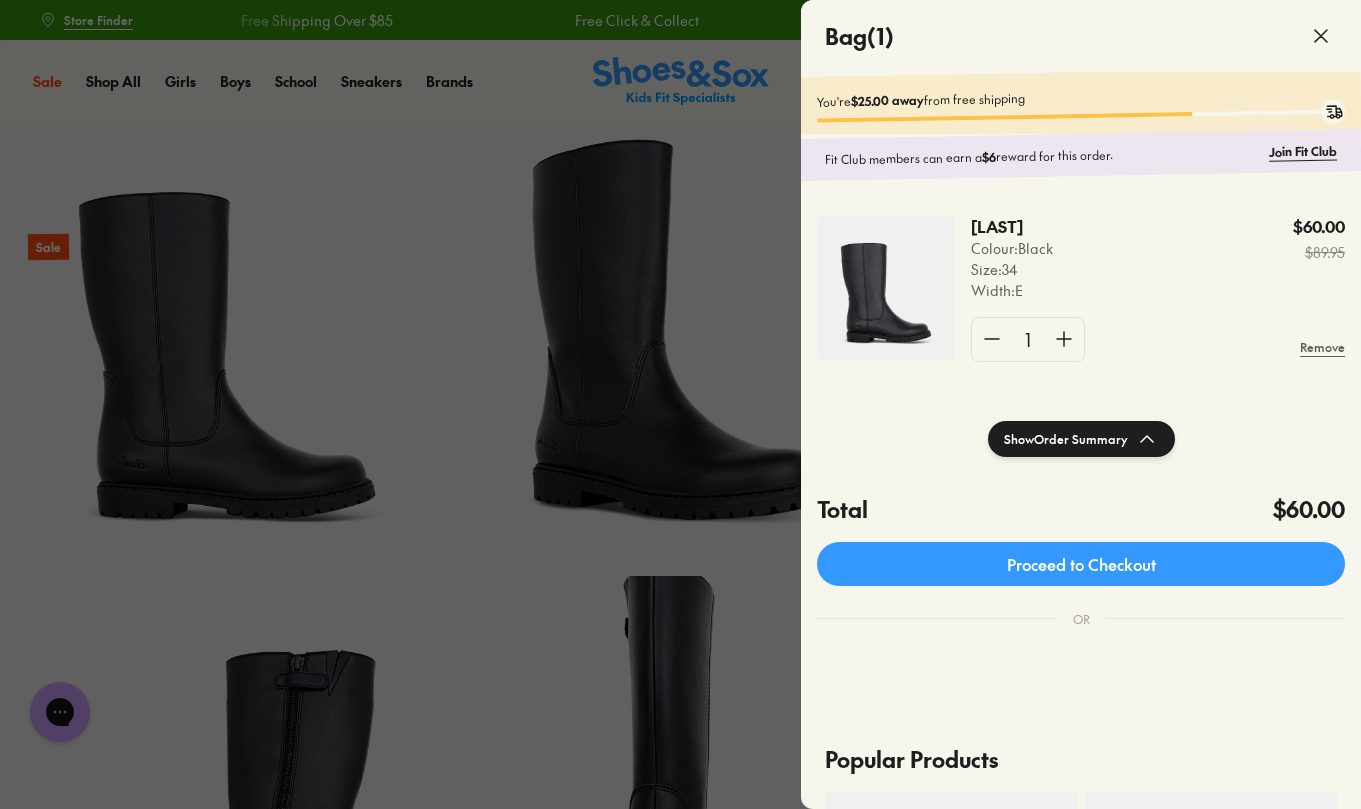 click 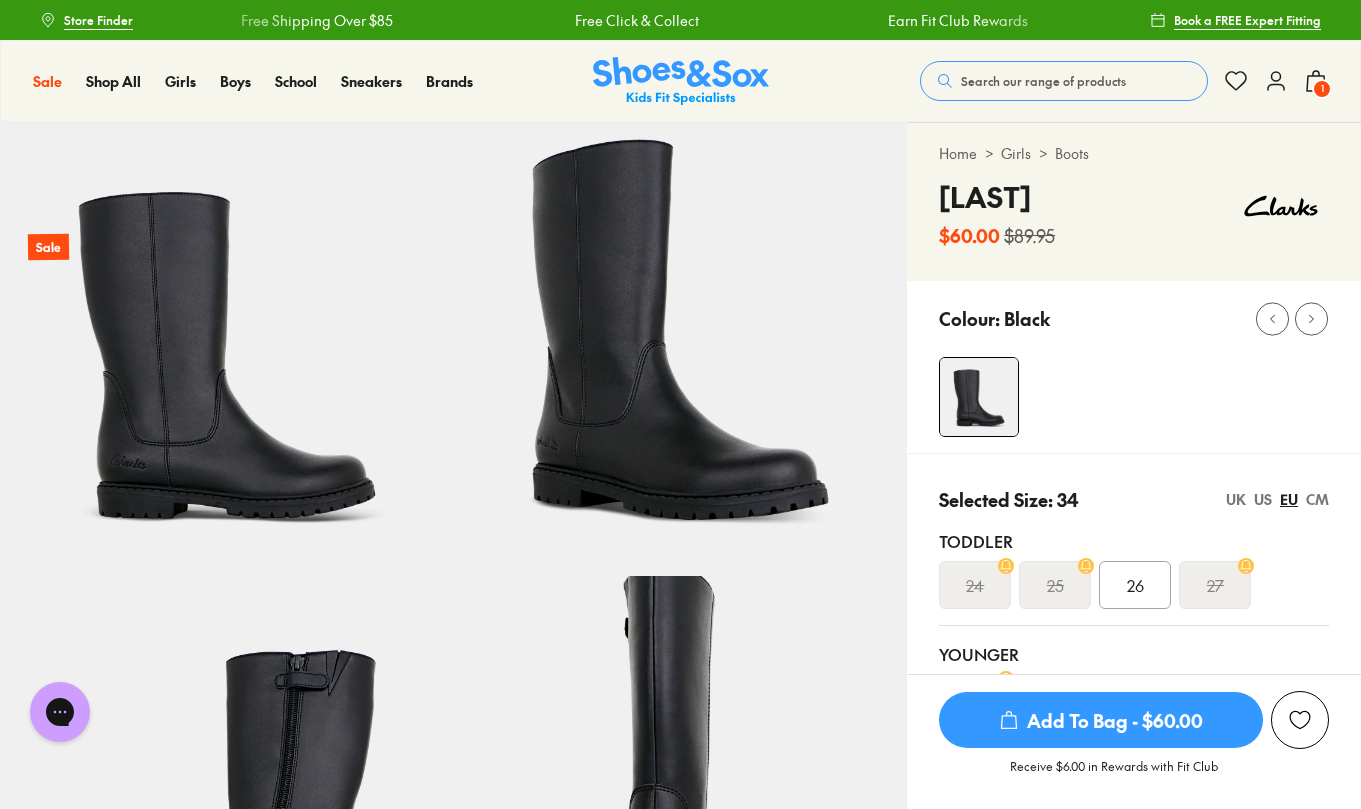 click on "Search our range of products" at bounding box center [1064, 81] 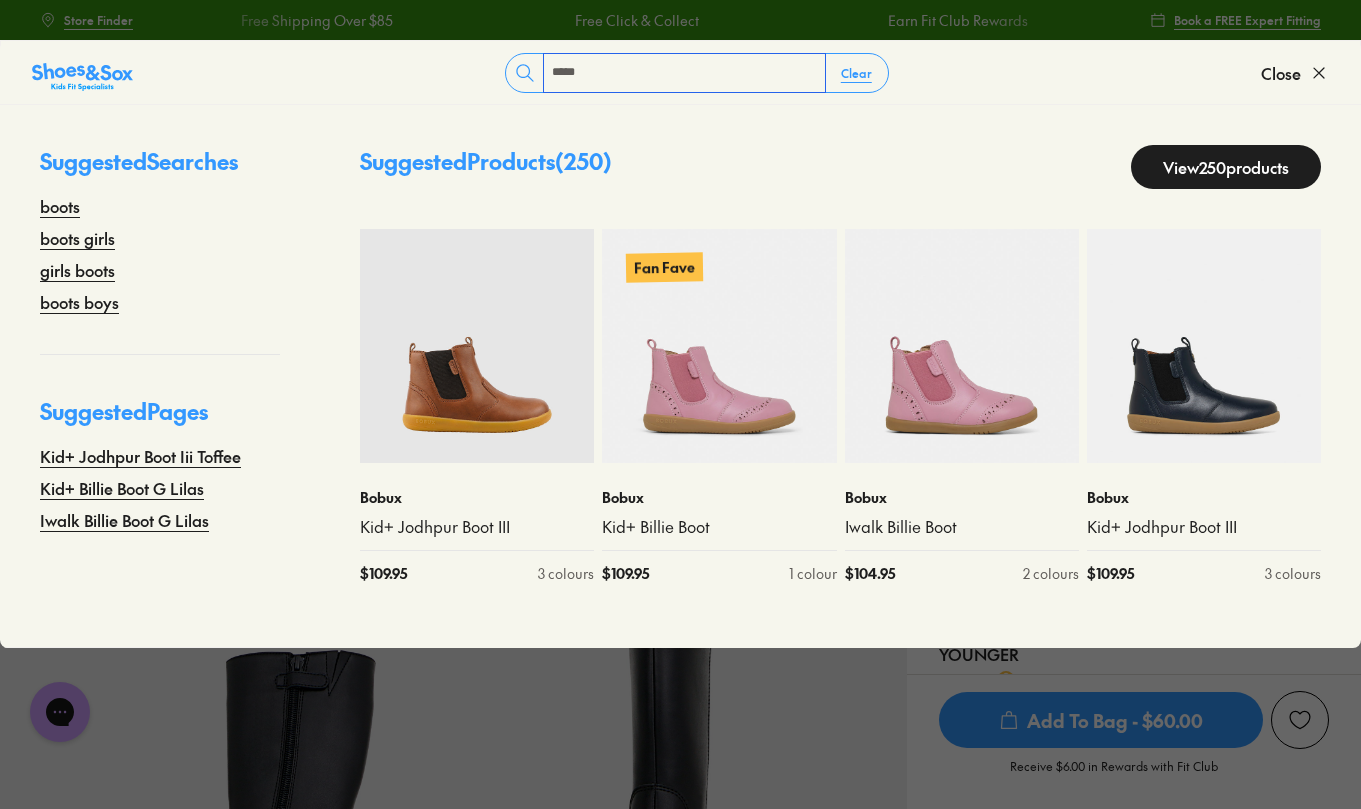 type on "*****" 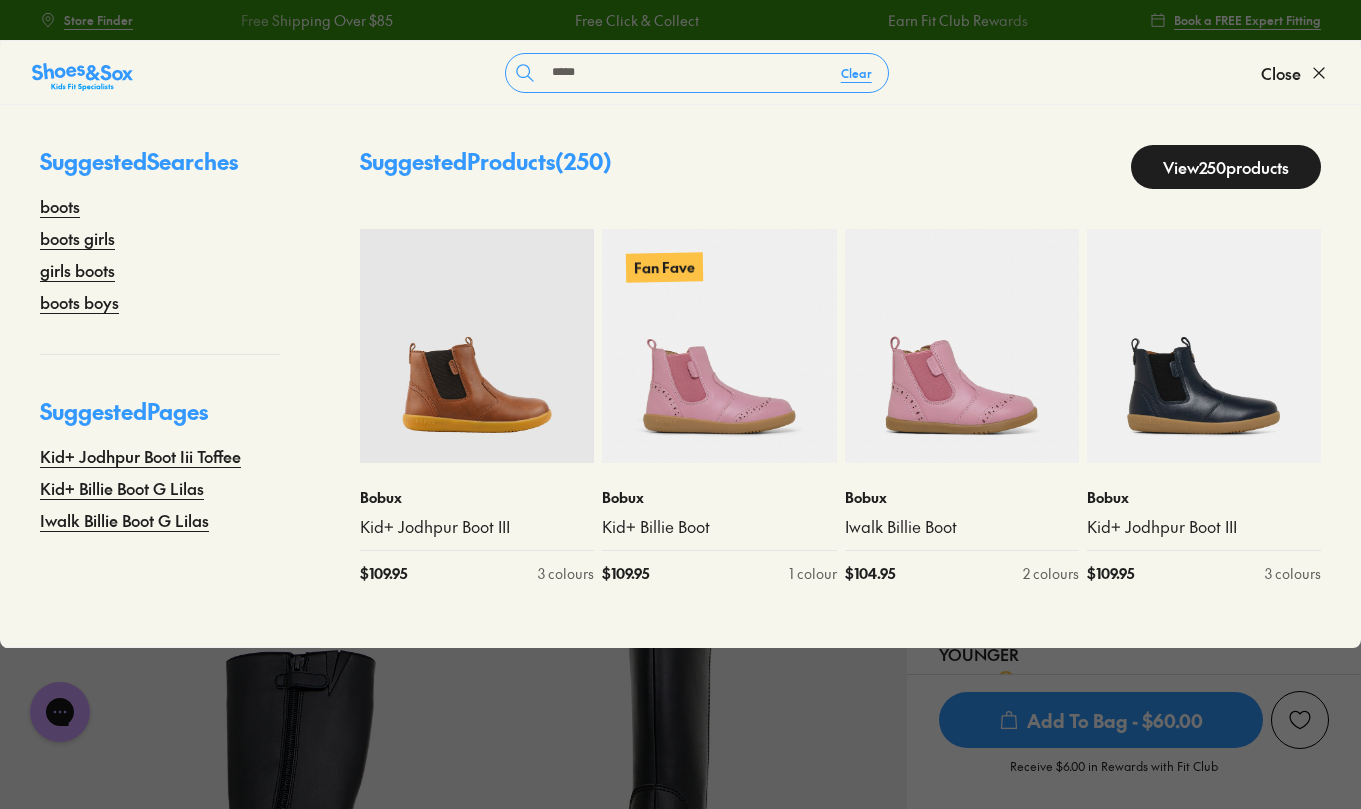 click on "boots girls" at bounding box center [77, 238] 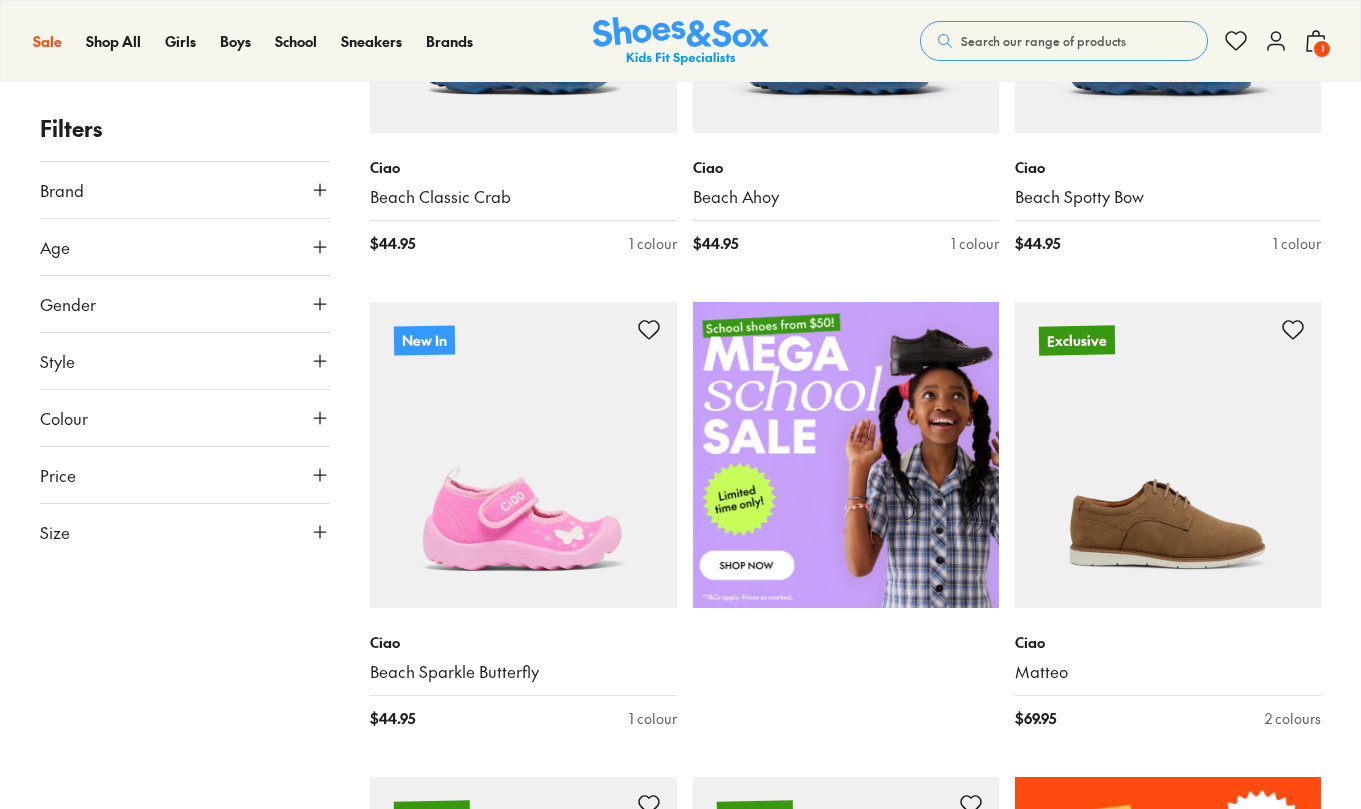 scroll, scrollTop: 0, scrollLeft: 0, axis: both 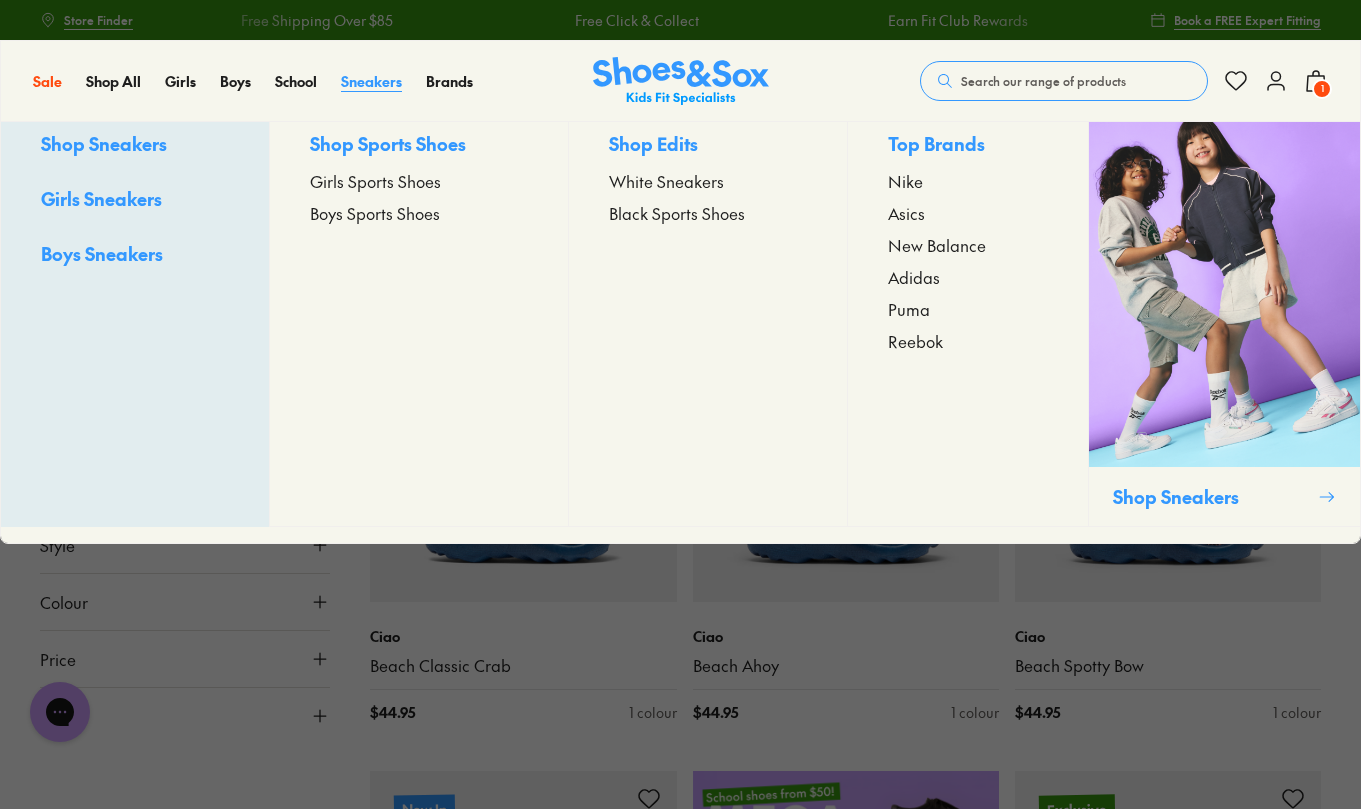 click on "Sneakers" at bounding box center (371, 81) 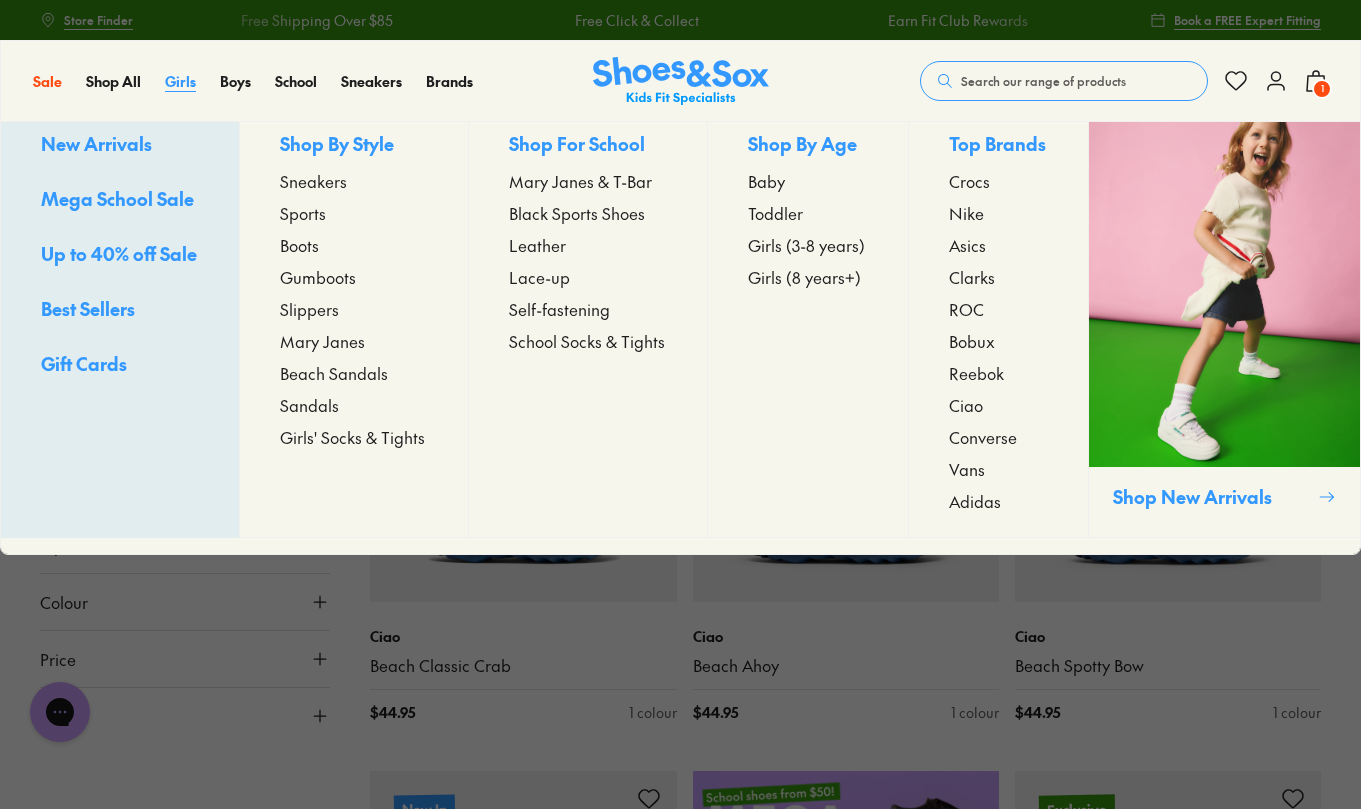 click on "Girls" at bounding box center [180, 81] 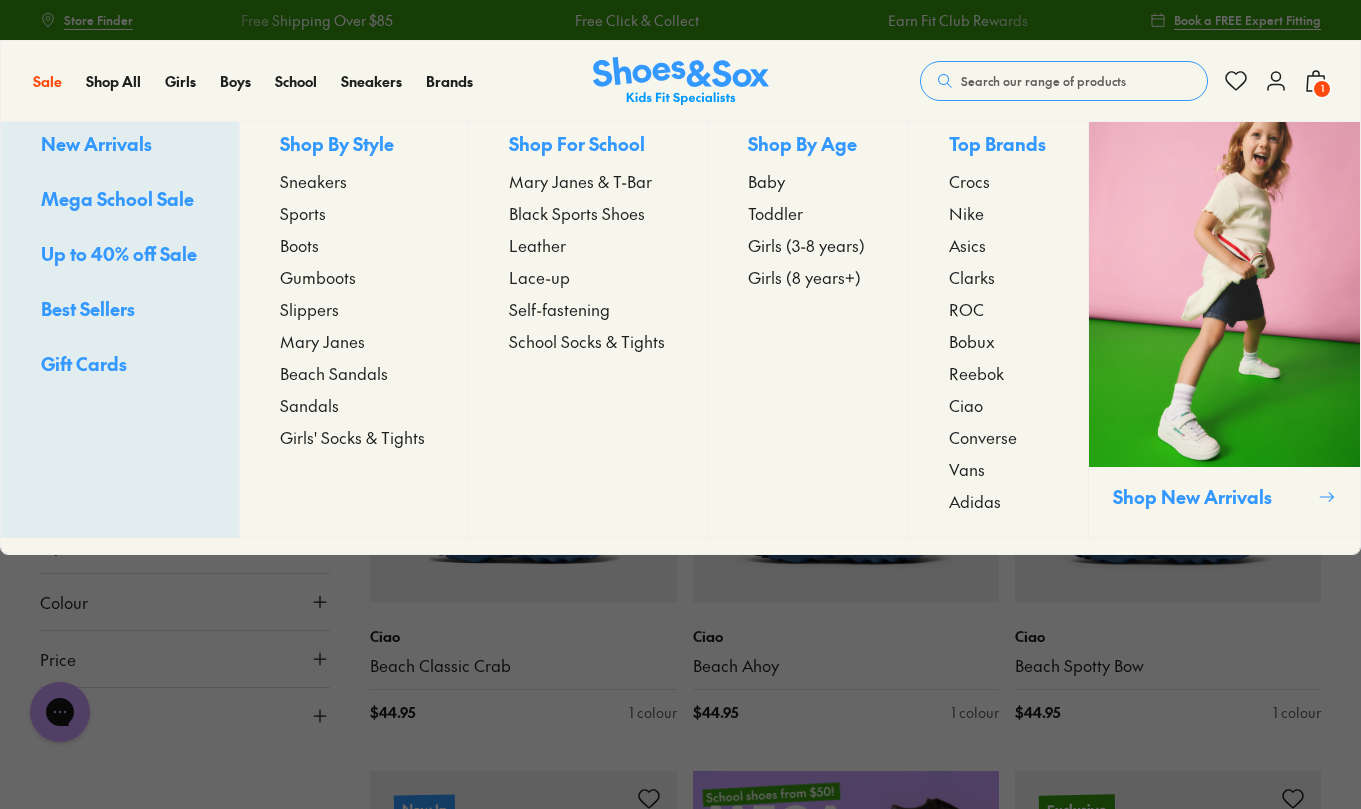 click on "Mary Janes" at bounding box center [322, 341] 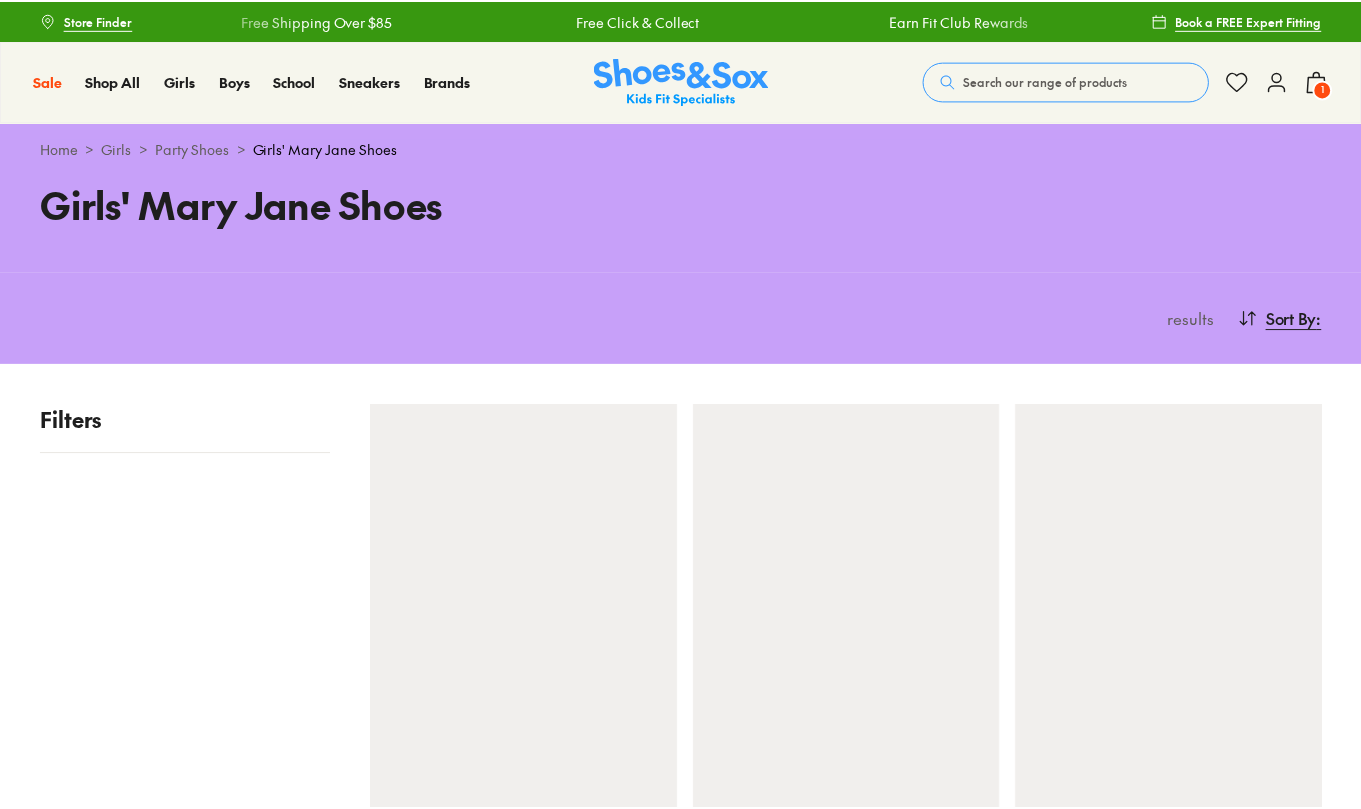 scroll, scrollTop: 0, scrollLeft: 0, axis: both 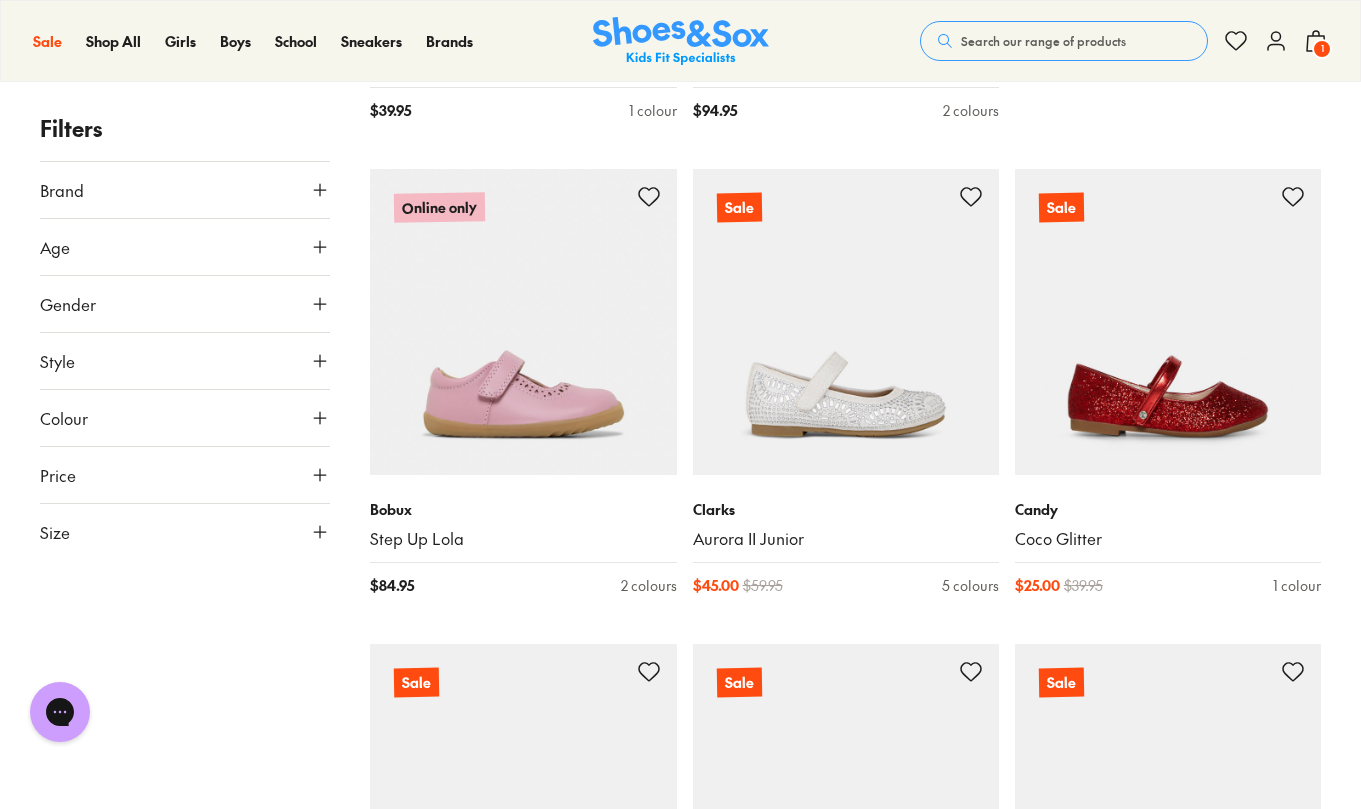 click at bounding box center (1168, 322) 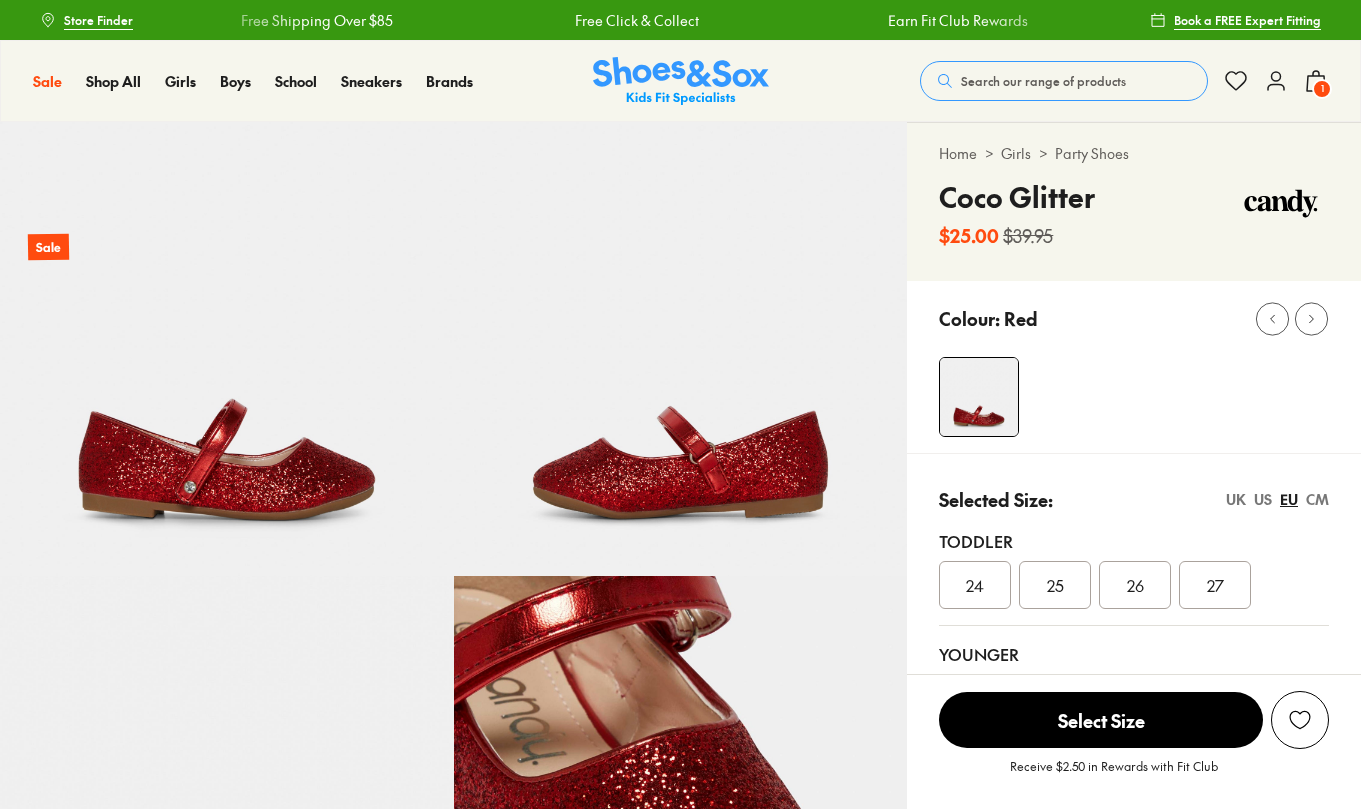 scroll, scrollTop: 149, scrollLeft: 0, axis: vertical 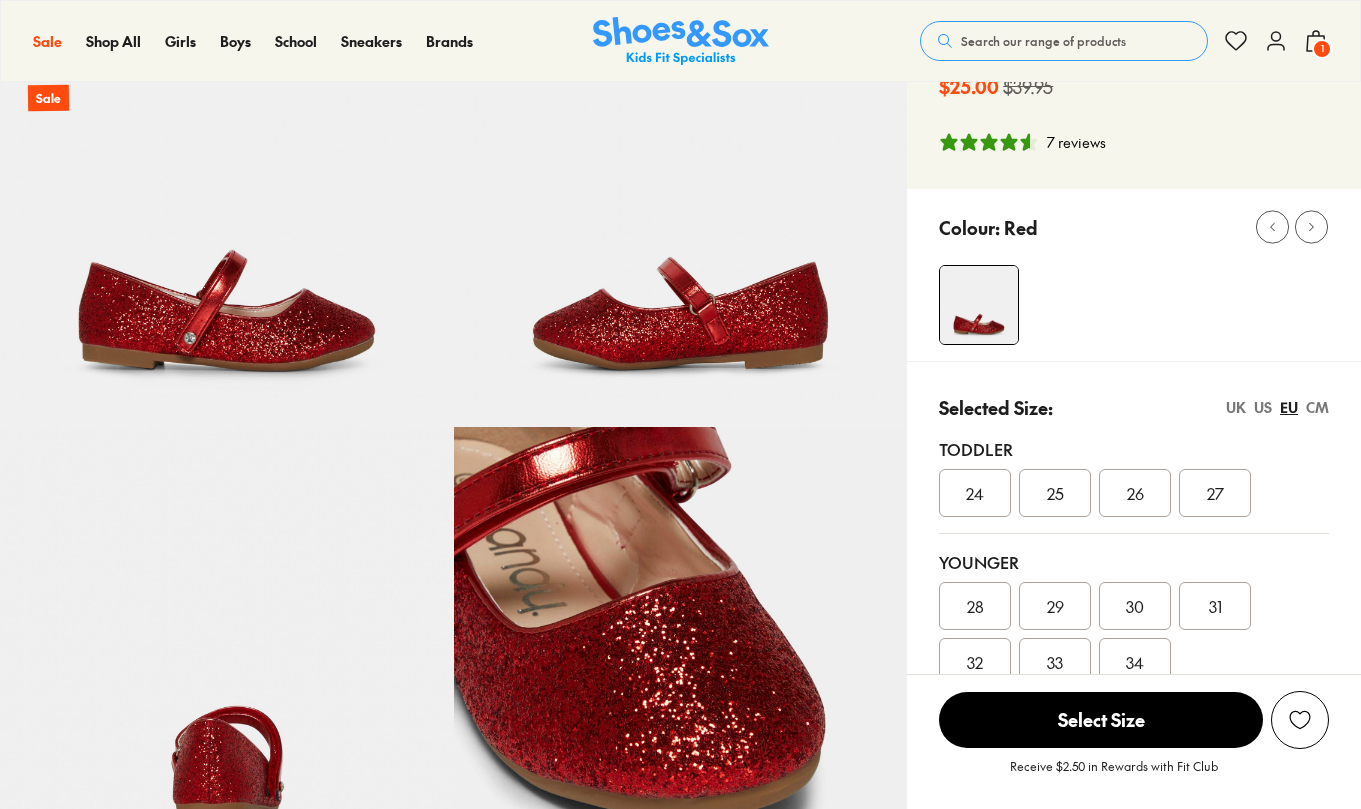 select on "*" 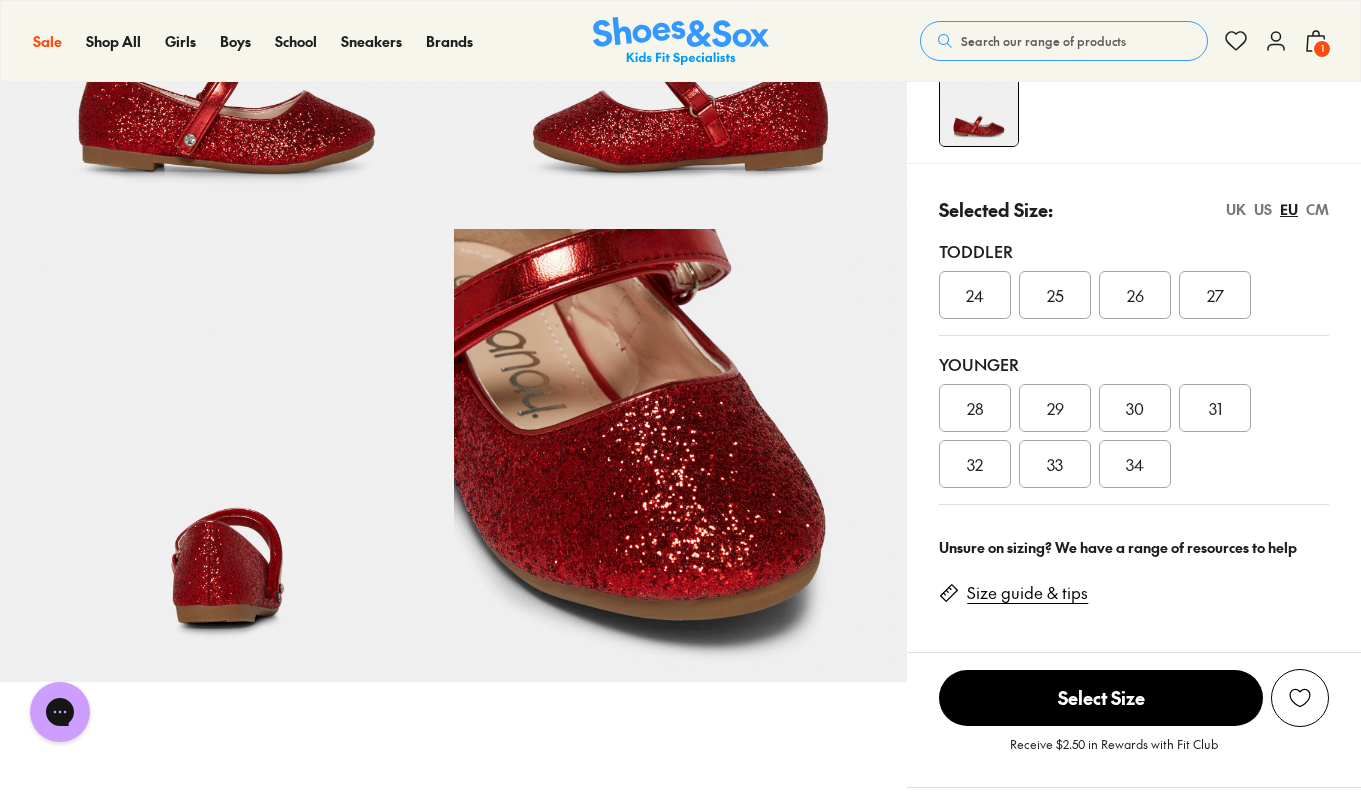 scroll, scrollTop: 0, scrollLeft: 0, axis: both 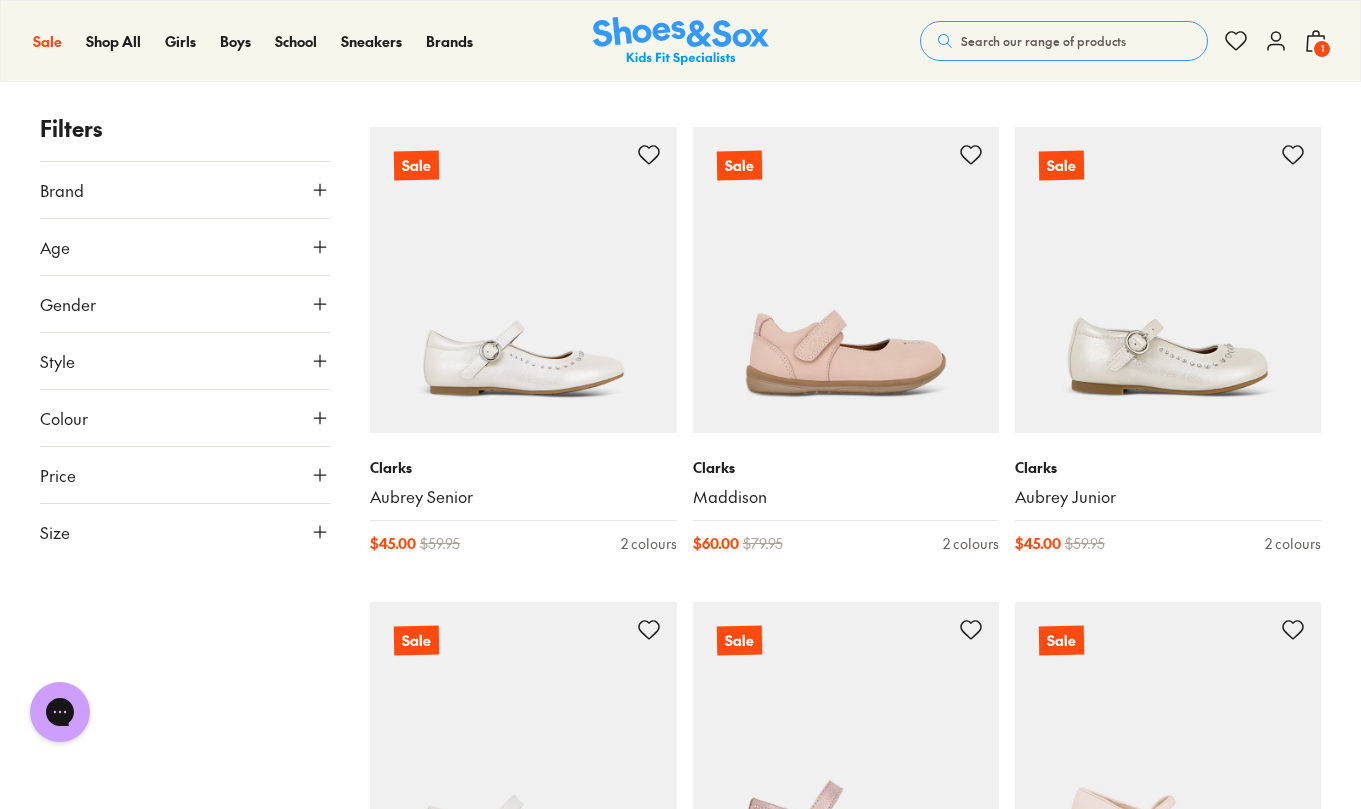 click at bounding box center [1168, 280] 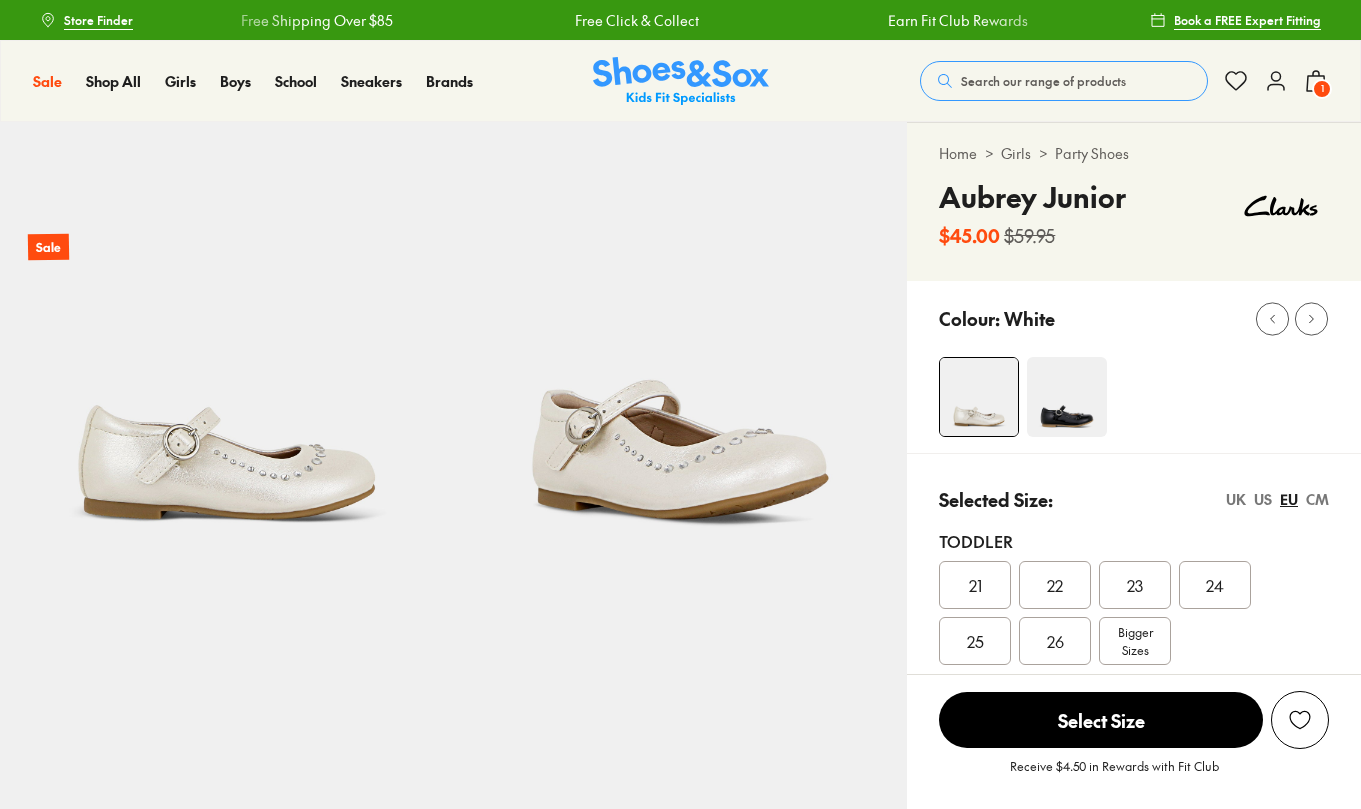 scroll, scrollTop: 0, scrollLeft: 0, axis: both 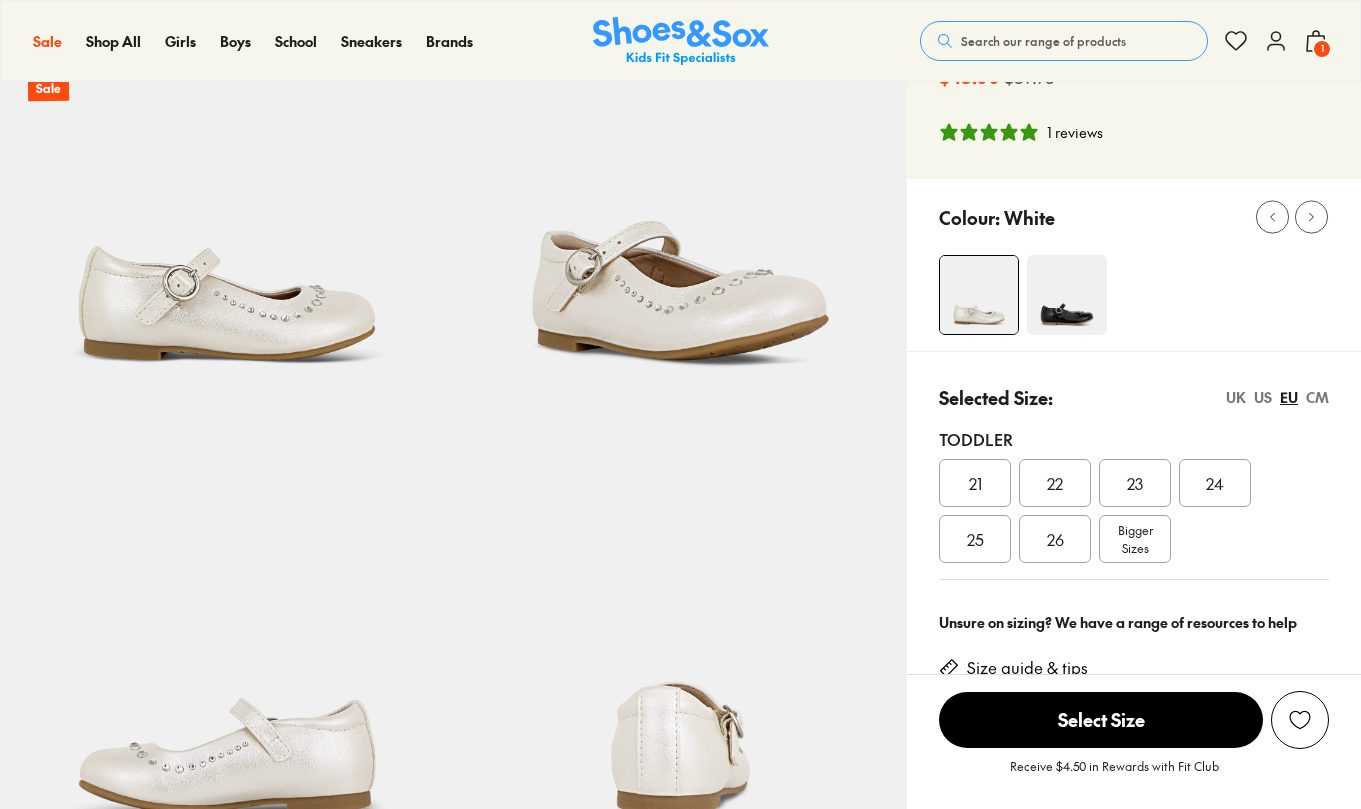 select on "*" 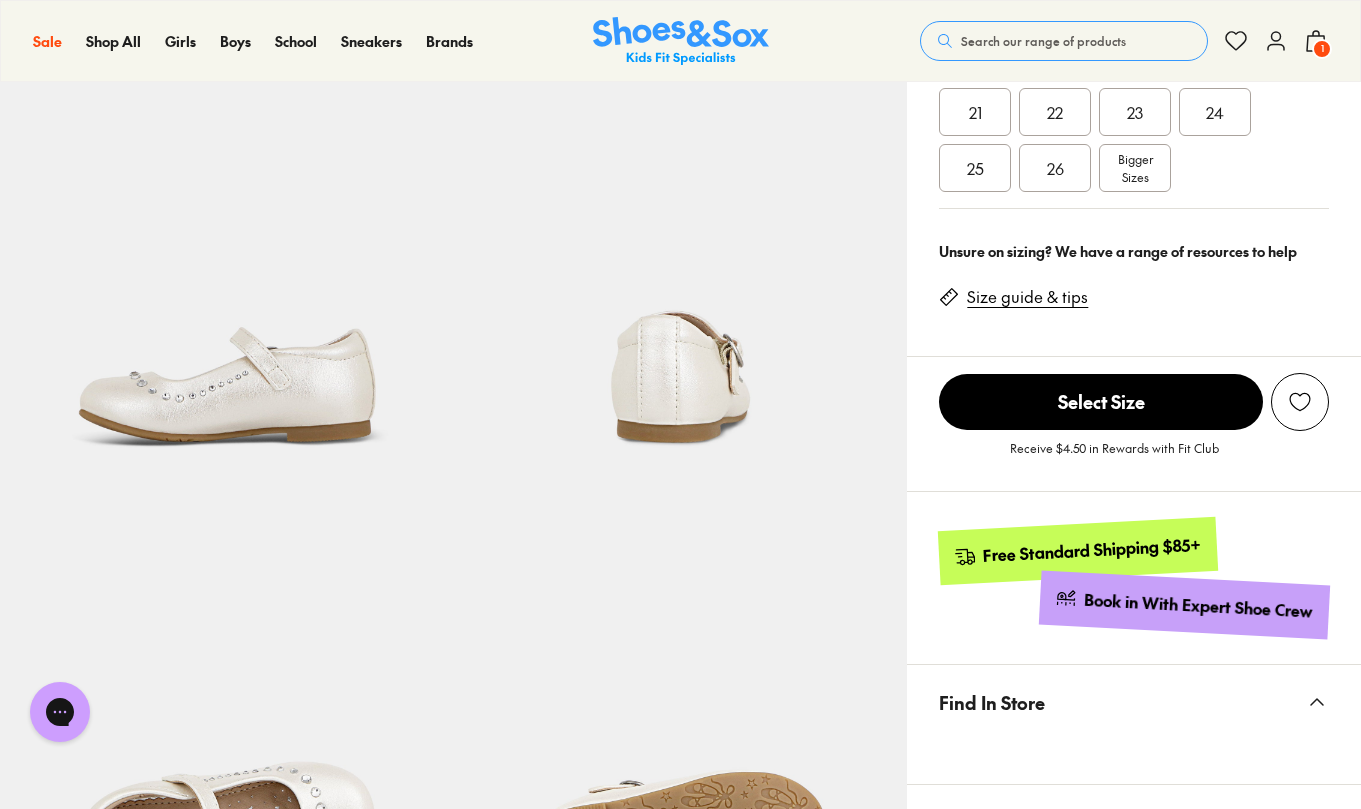 scroll, scrollTop: 306, scrollLeft: 0, axis: vertical 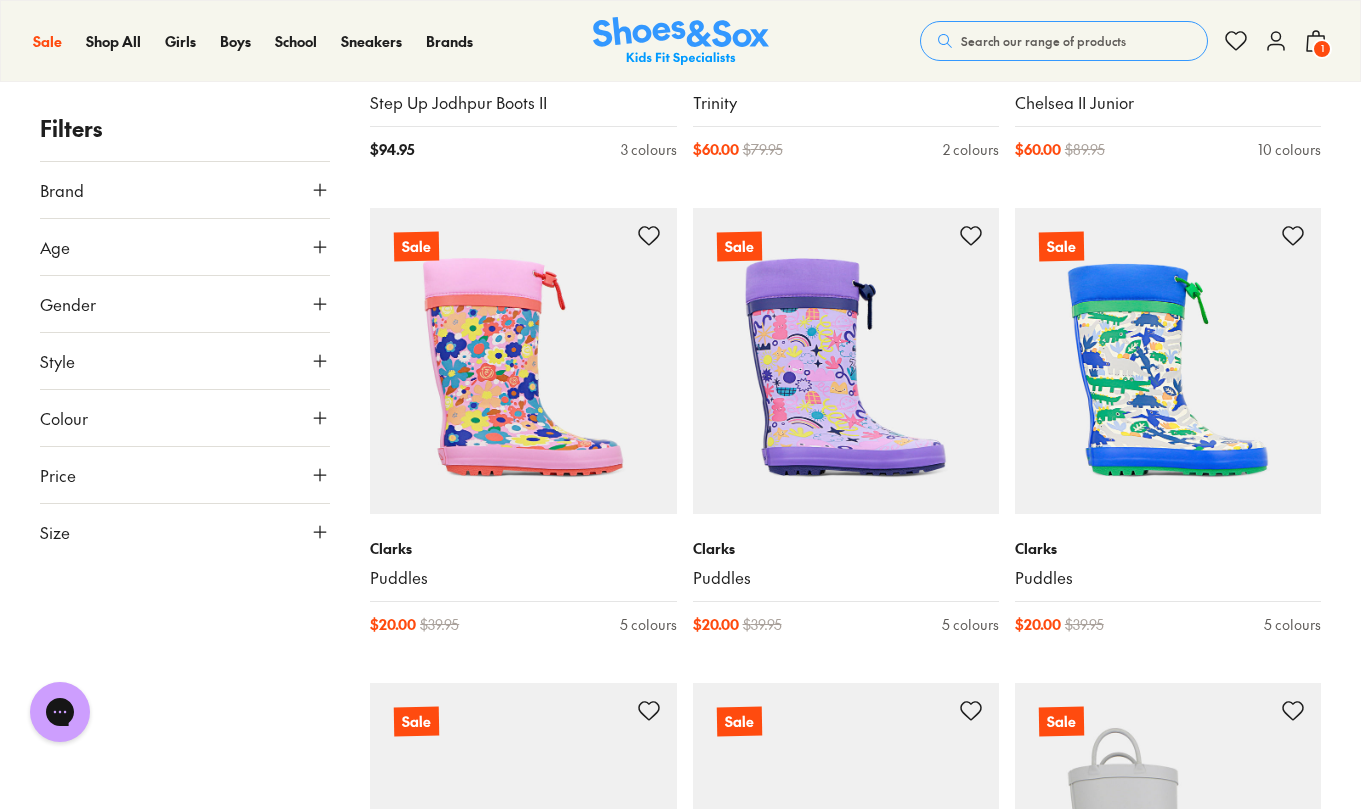 click on "Puddles" at bounding box center (1168, 578) 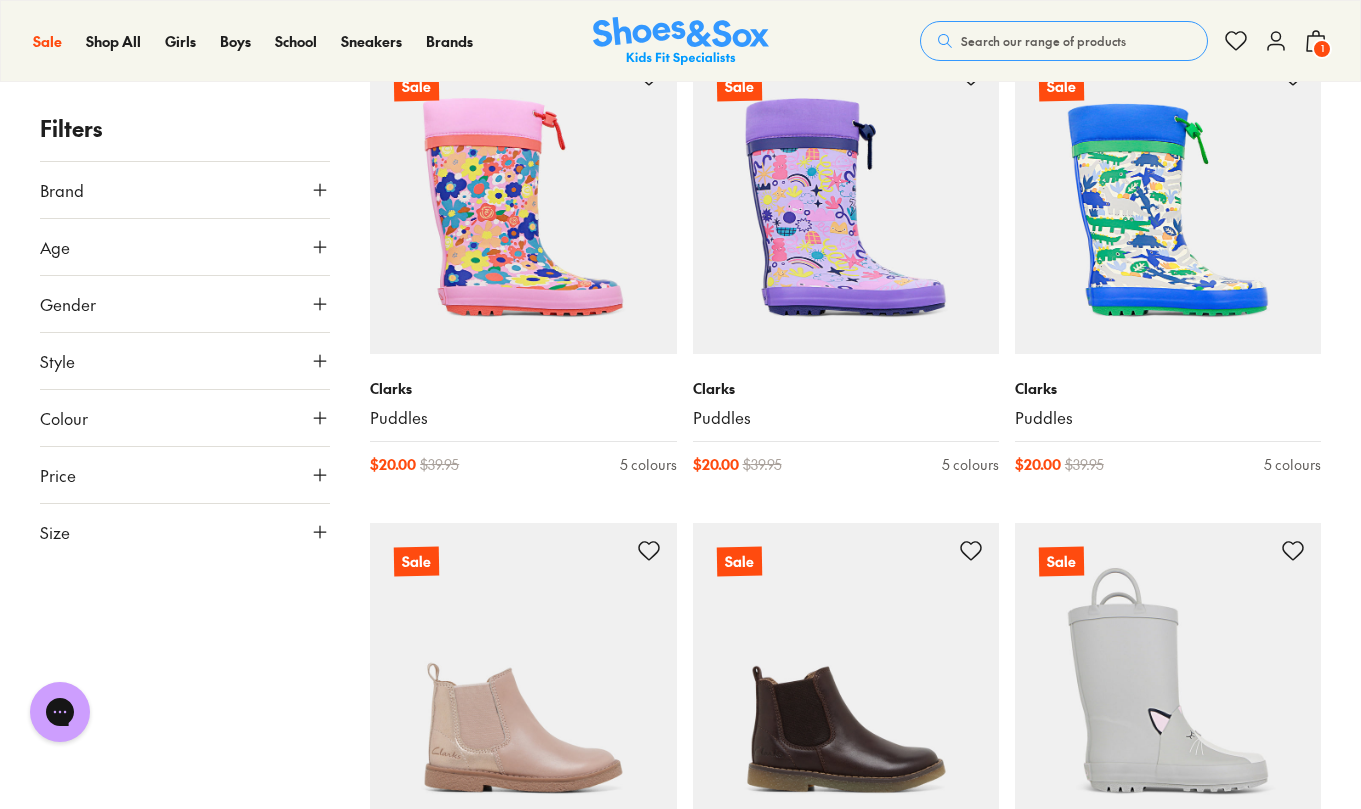 scroll, scrollTop: 6560, scrollLeft: 0, axis: vertical 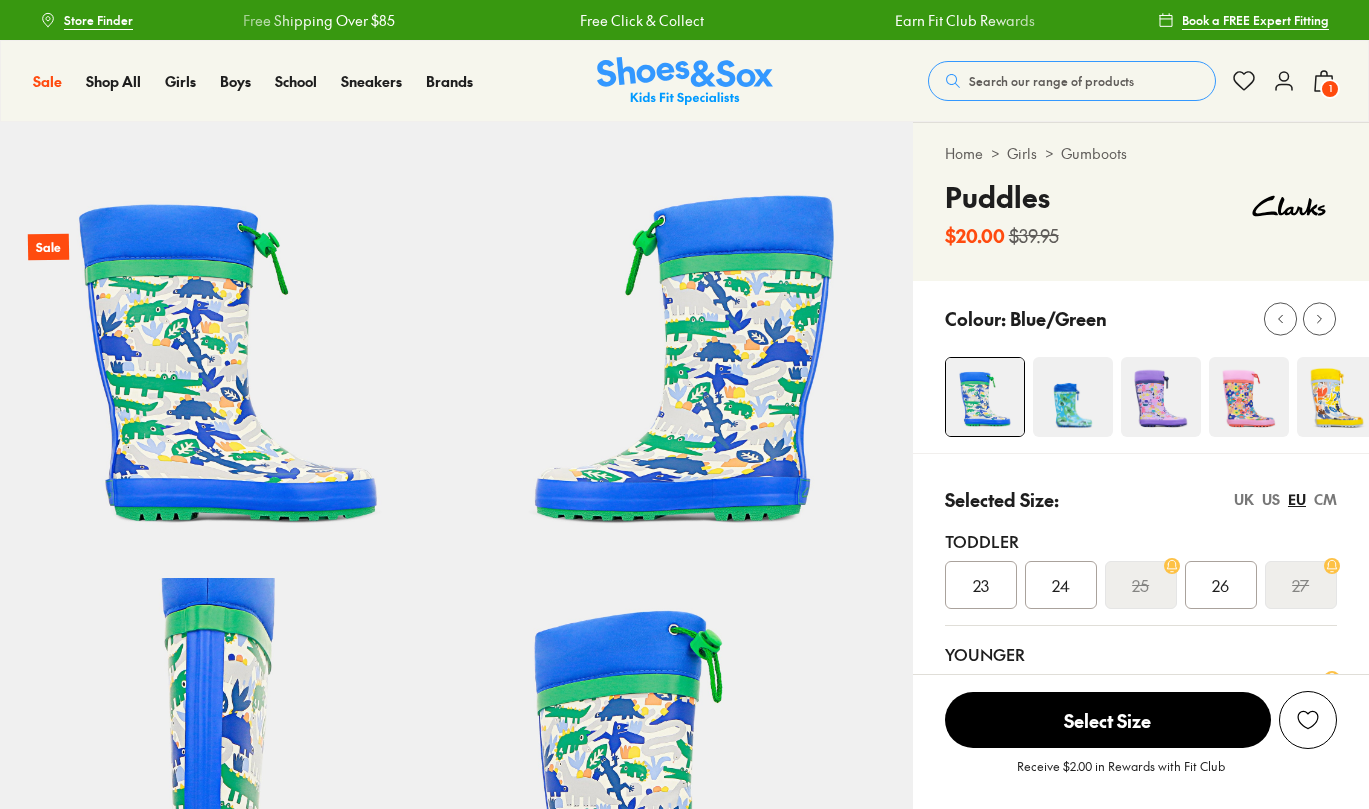 select on "*" 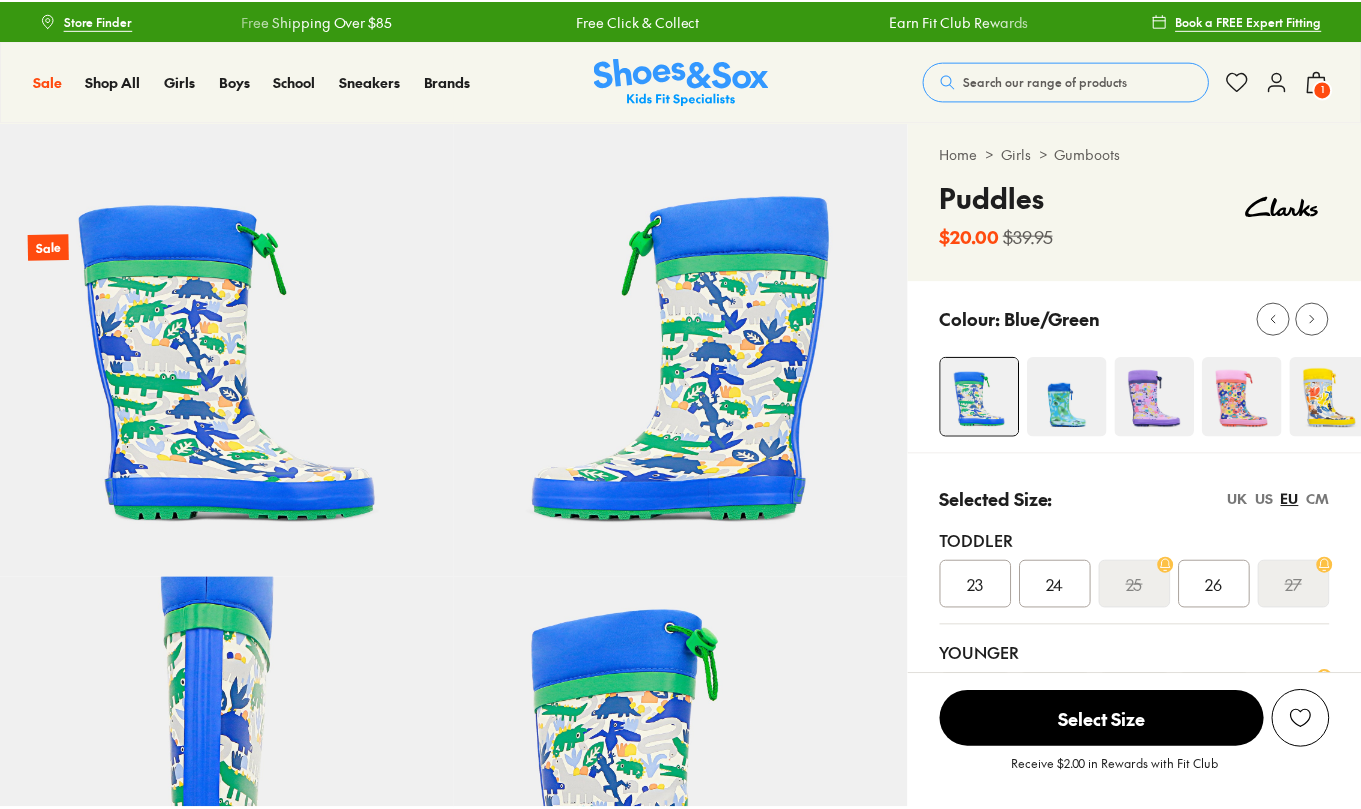 scroll, scrollTop: 0, scrollLeft: 0, axis: both 